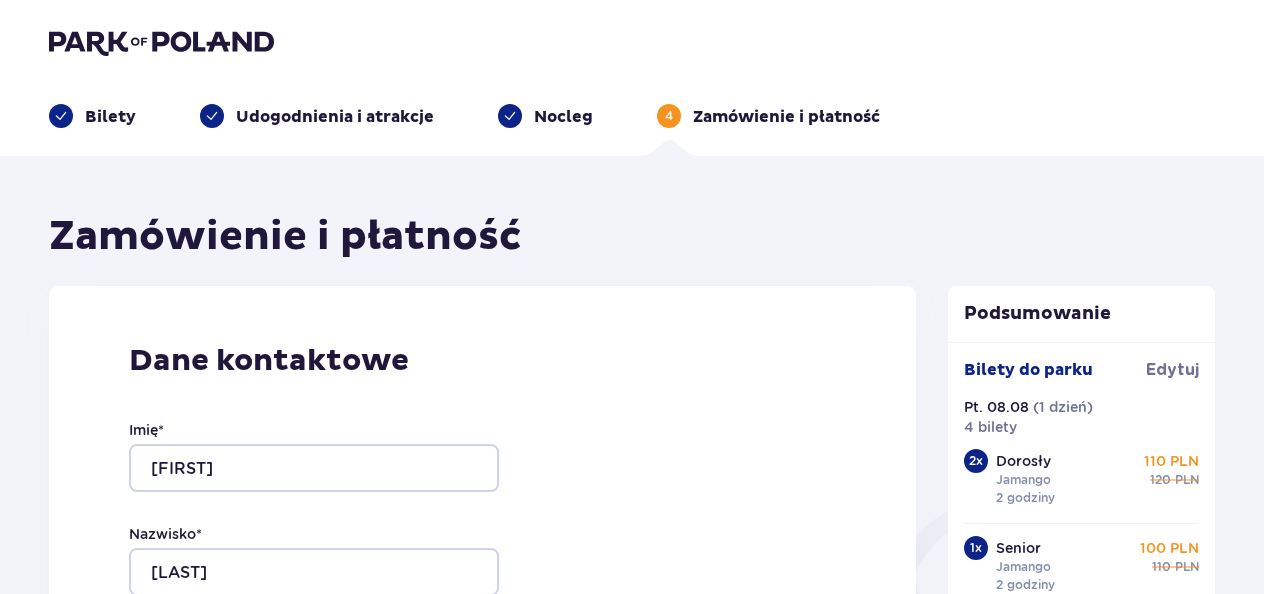 scroll, scrollTop: 2270, scrollLeft: 0, axis: vertical 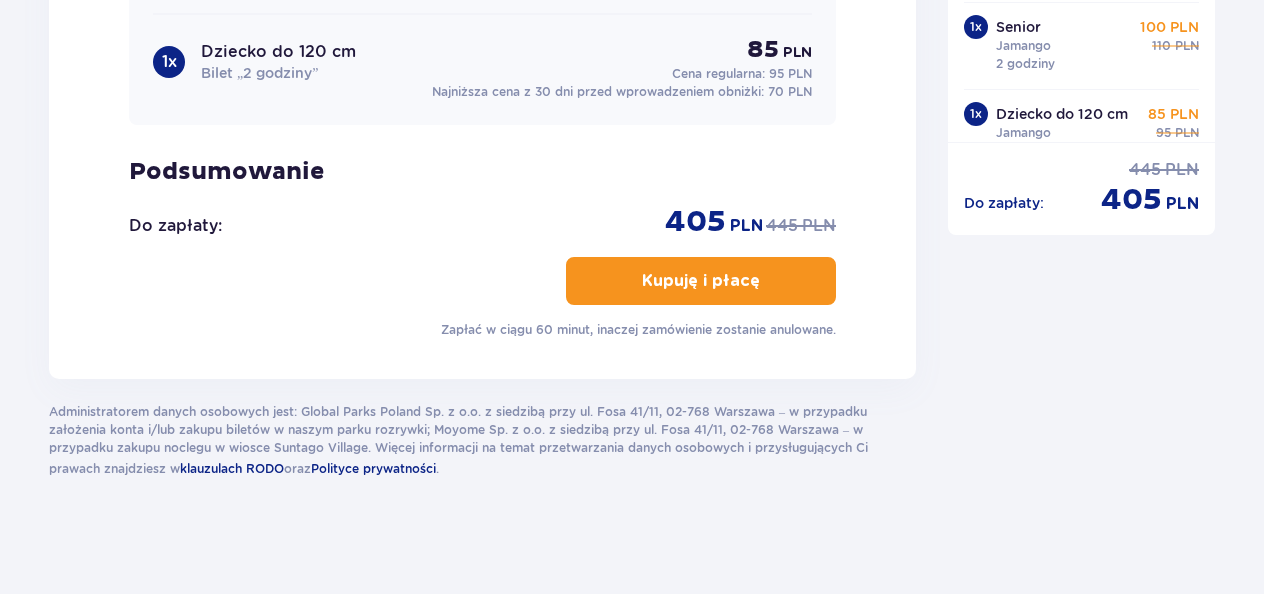 click on "Kupuję i płacę" at bounding box center (701, 281) 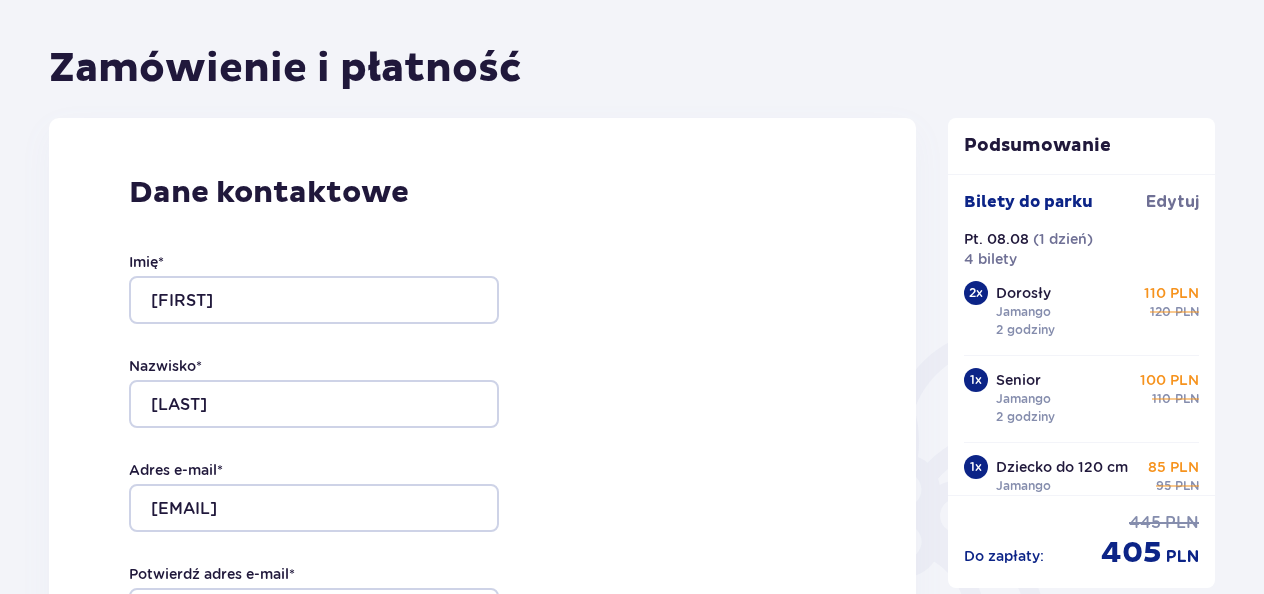 scroll, scrollTop: 0, scrollLeft: 0, axis: both 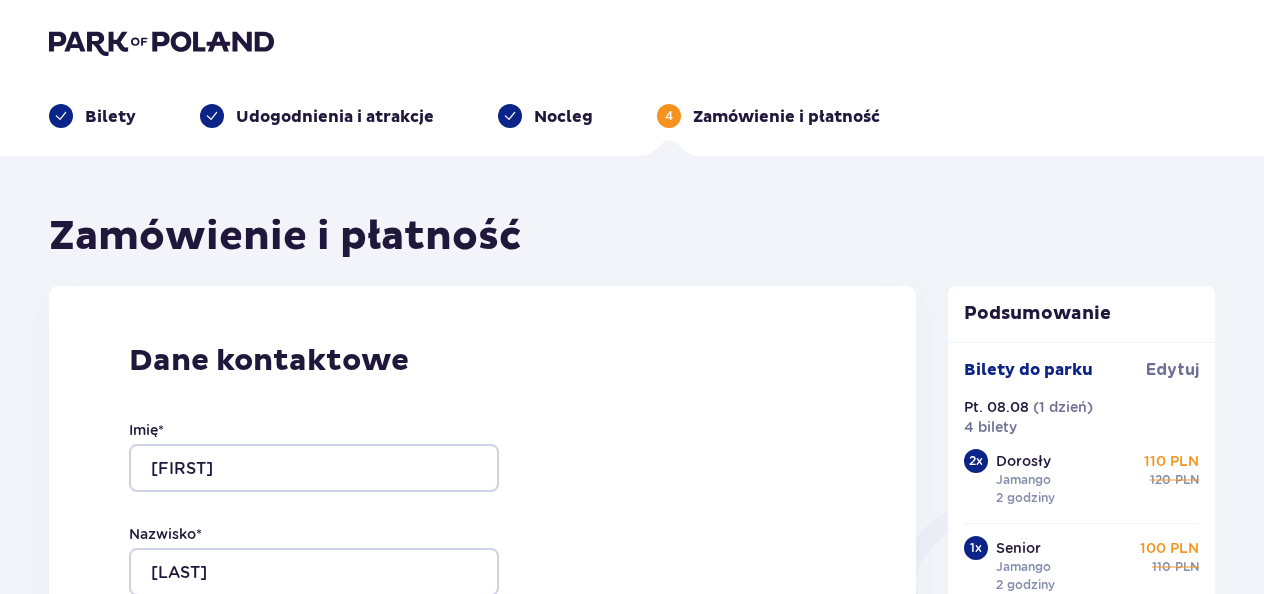 click on "Bilety" at bounding box center (110, 117) 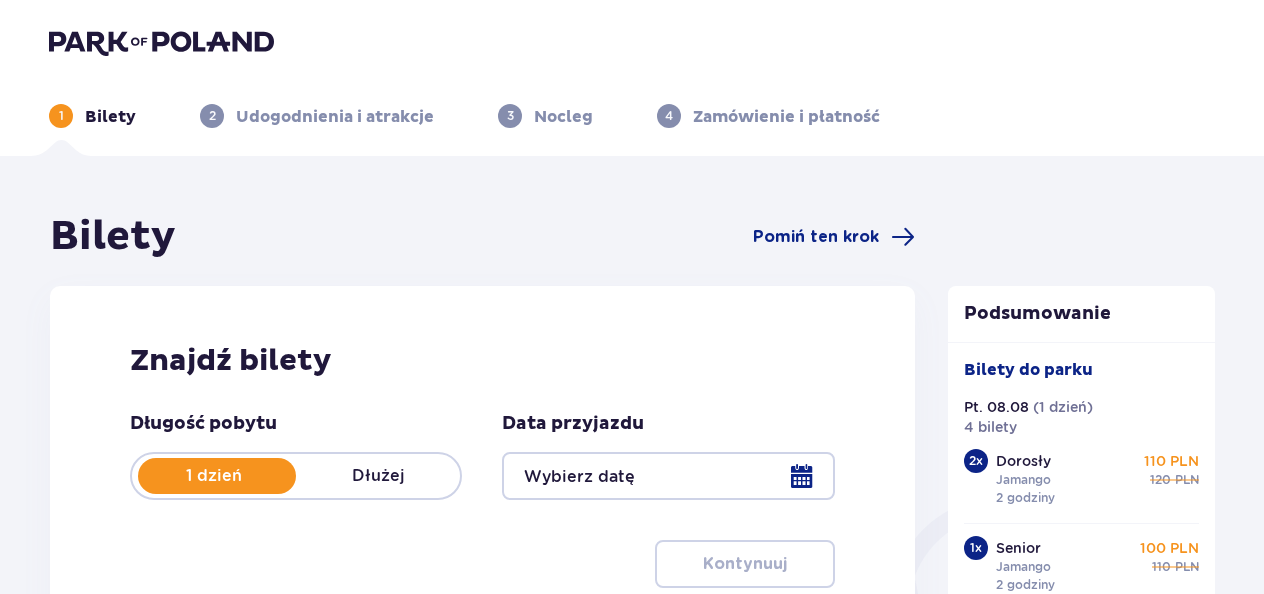 type on "08.08.25" 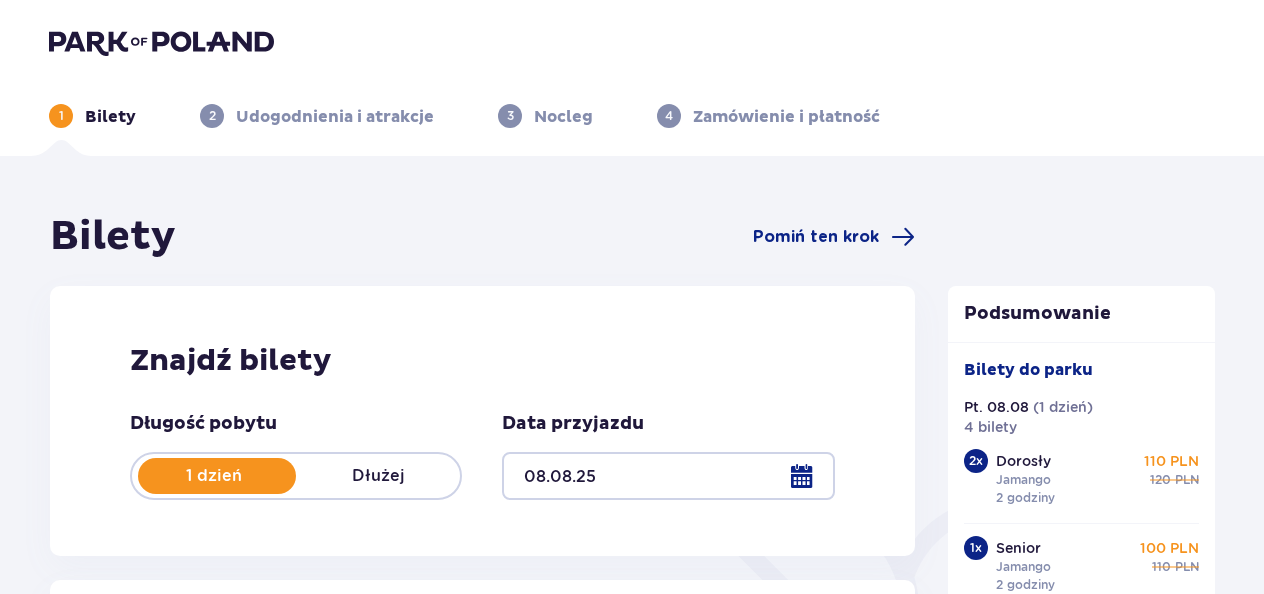 click at bounding box center [161, 42] 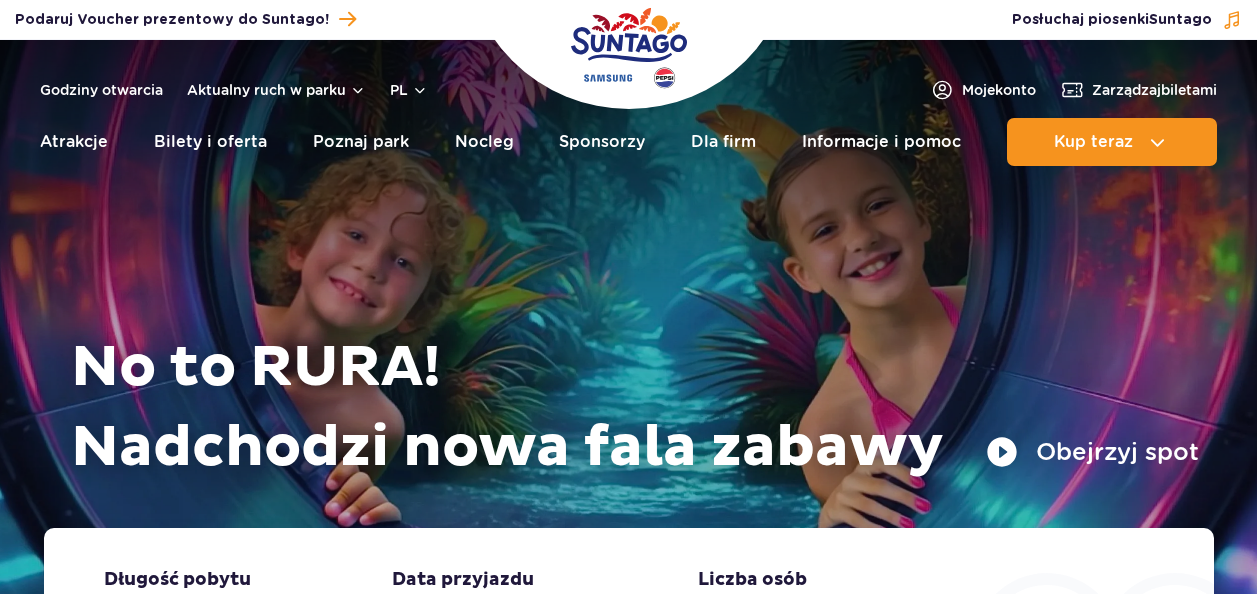 scroll, scrollTop: 0, scrollLeft: 0, axis: both 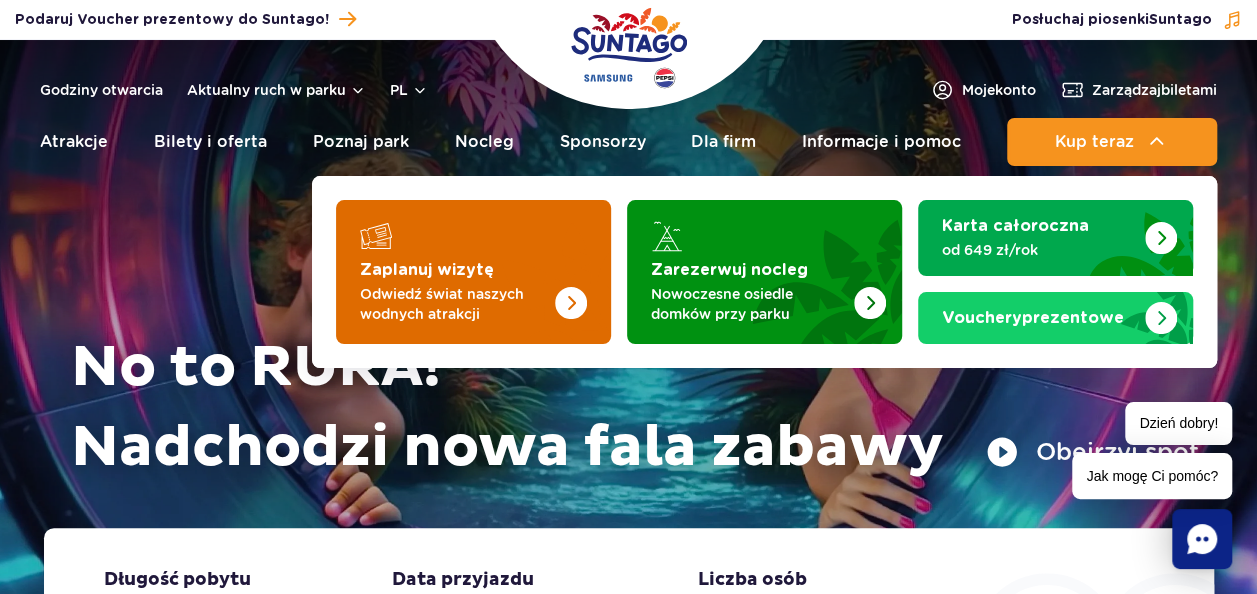 click at bounding box center (531, 266) 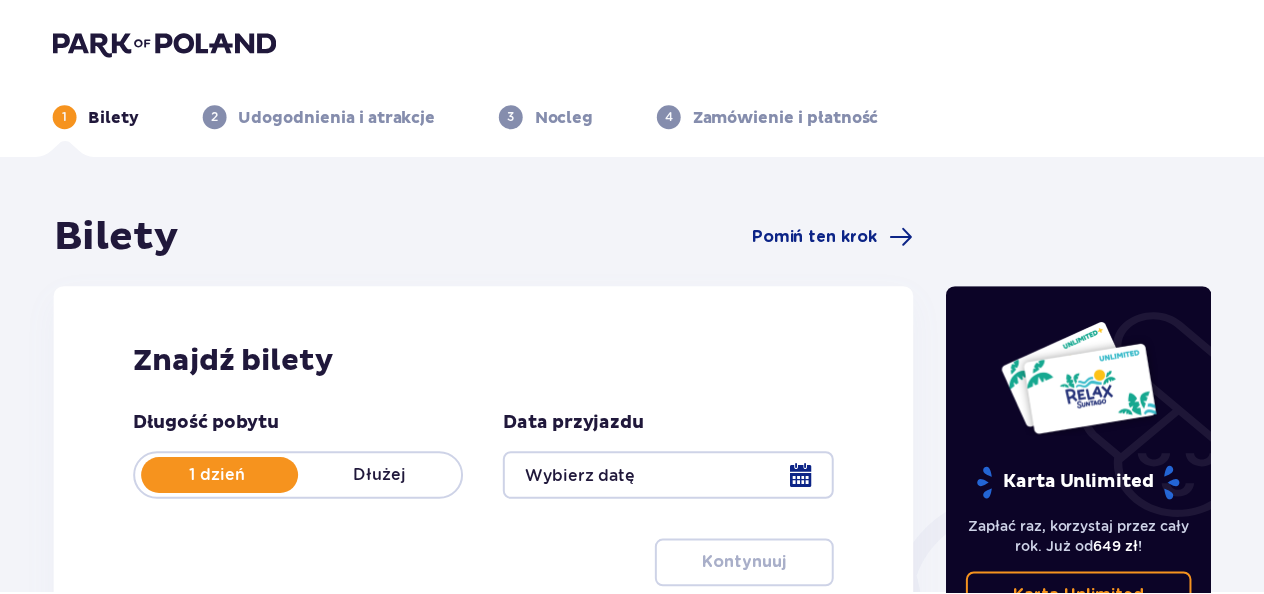 scroll, scrollTop: 0, scrollLeft: 0, axis: both 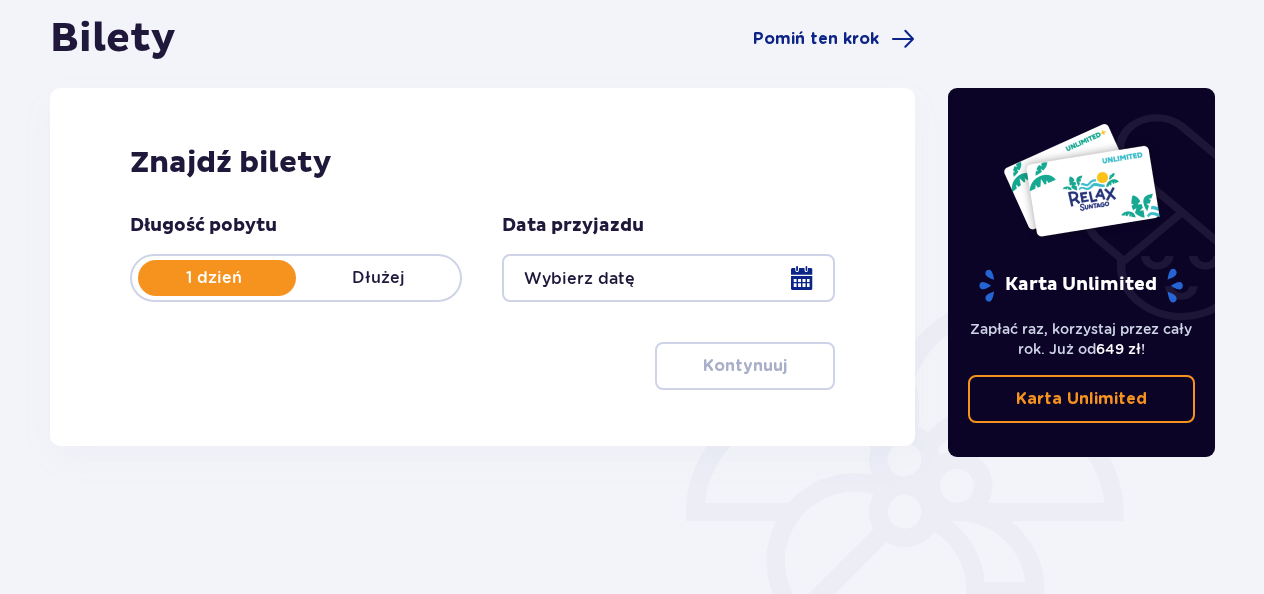 click at bounding box center [668, 278] 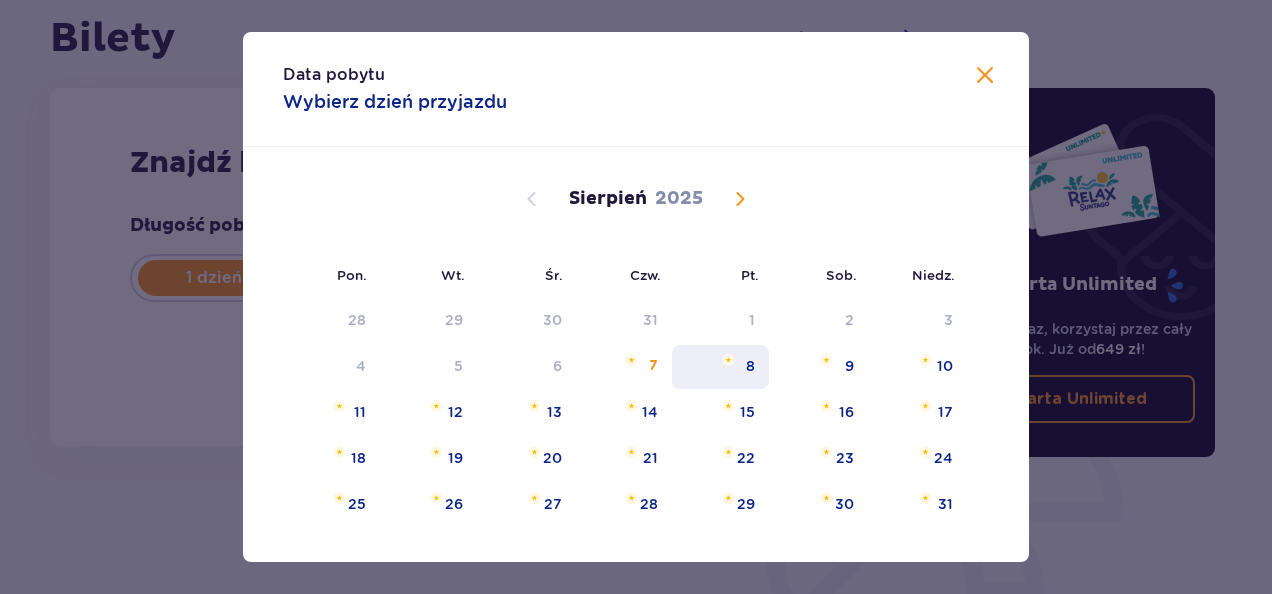 click on "8" at bounding box center [750, 366] 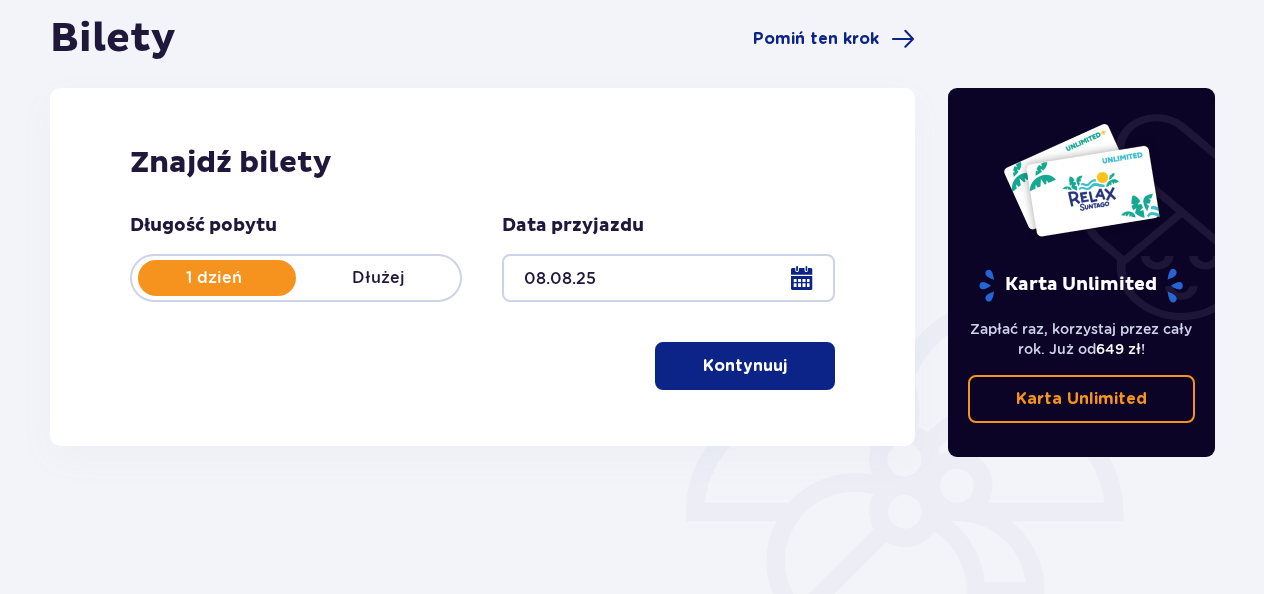 click on "Kontynuuj" at bounding box center [745, 366] 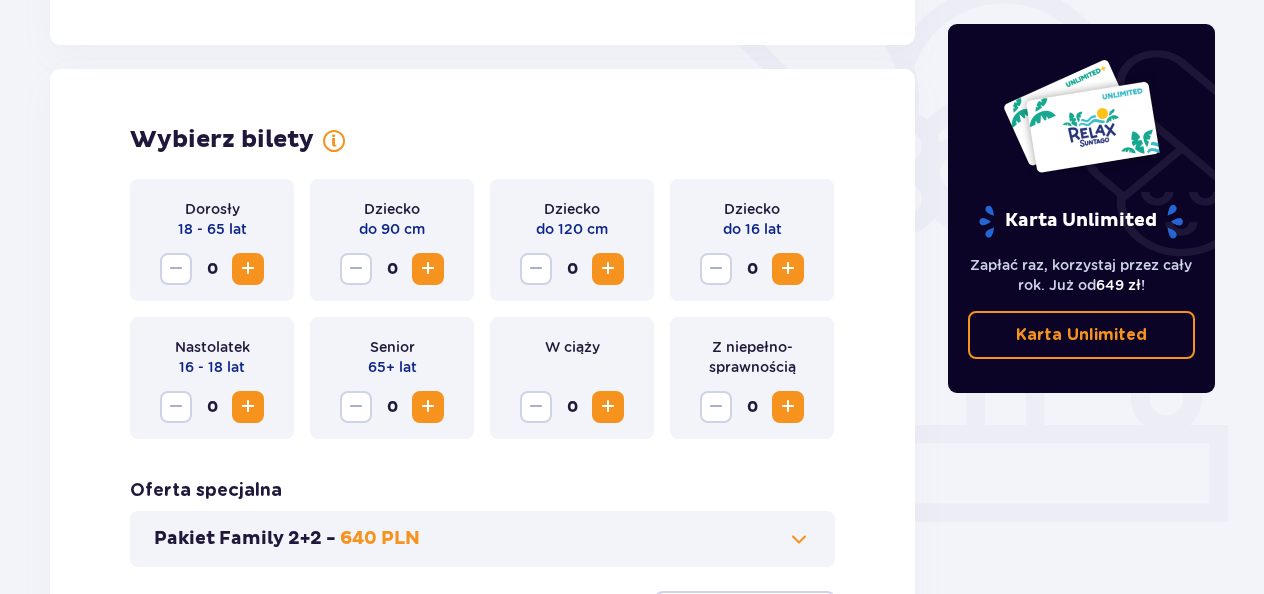 scroll, scrollTop: 556, scrollLeft: 0, axis: vertical 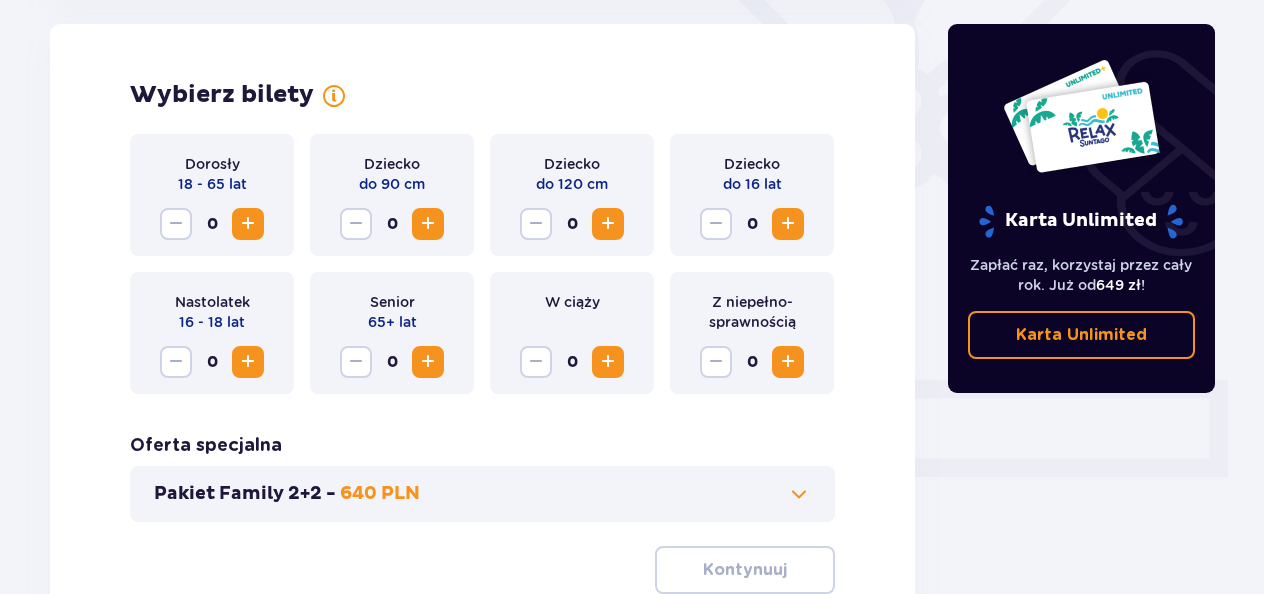 click at bounding box center [248, 224] 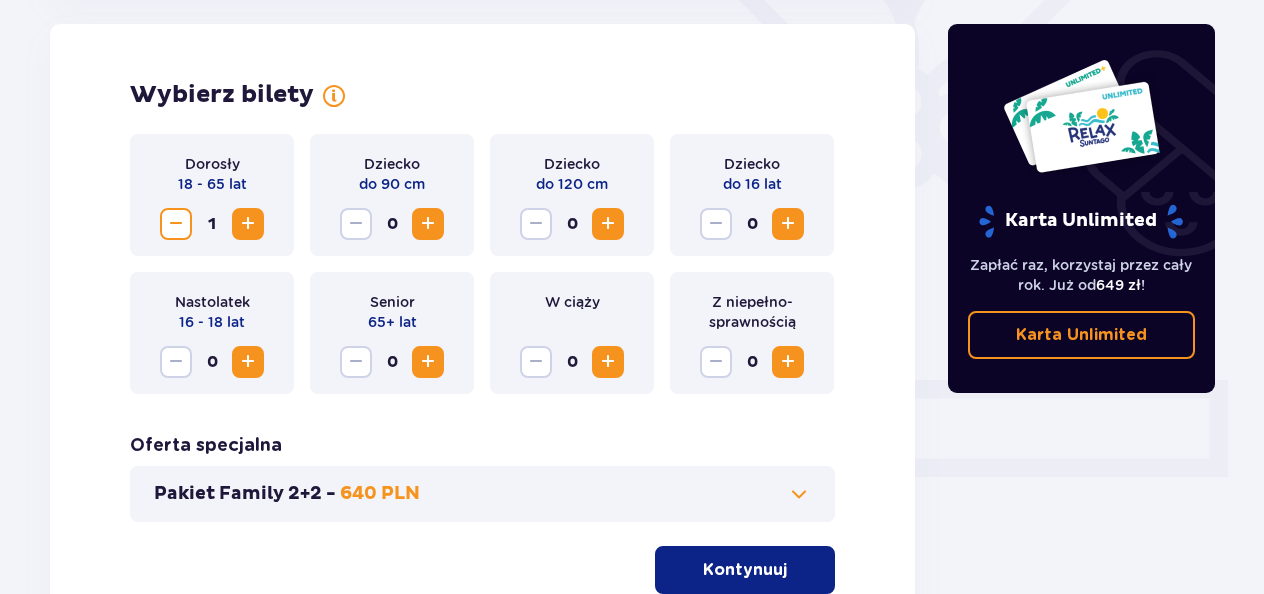 click at bounding box center [248, 224] 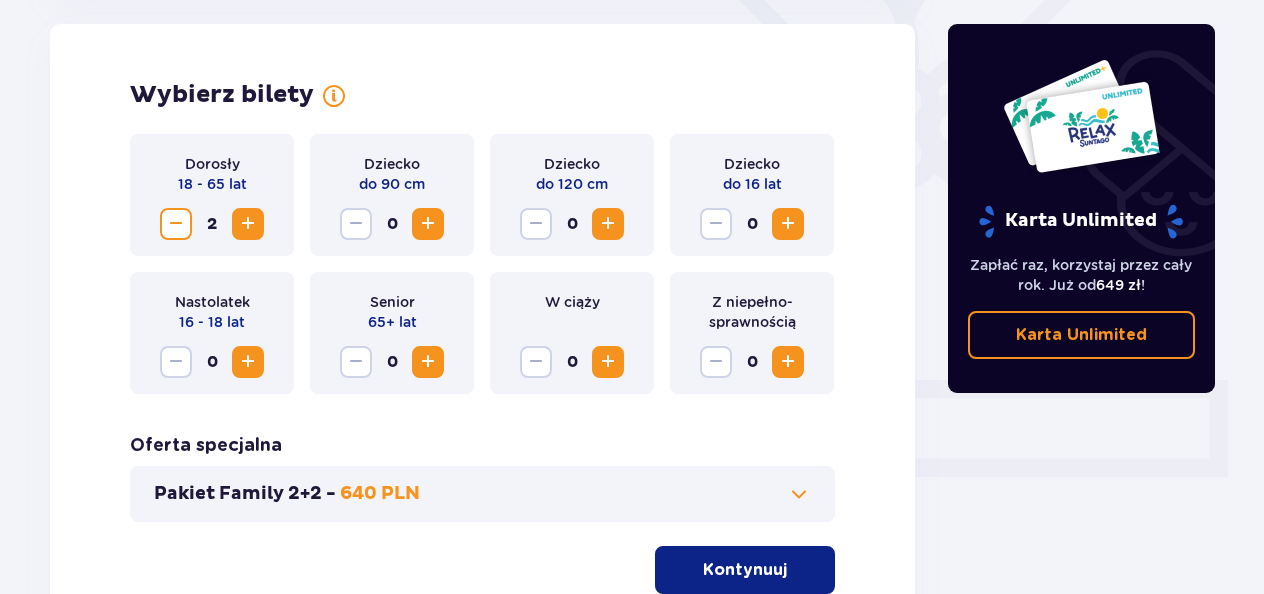 click at bounding box center (608, 224) 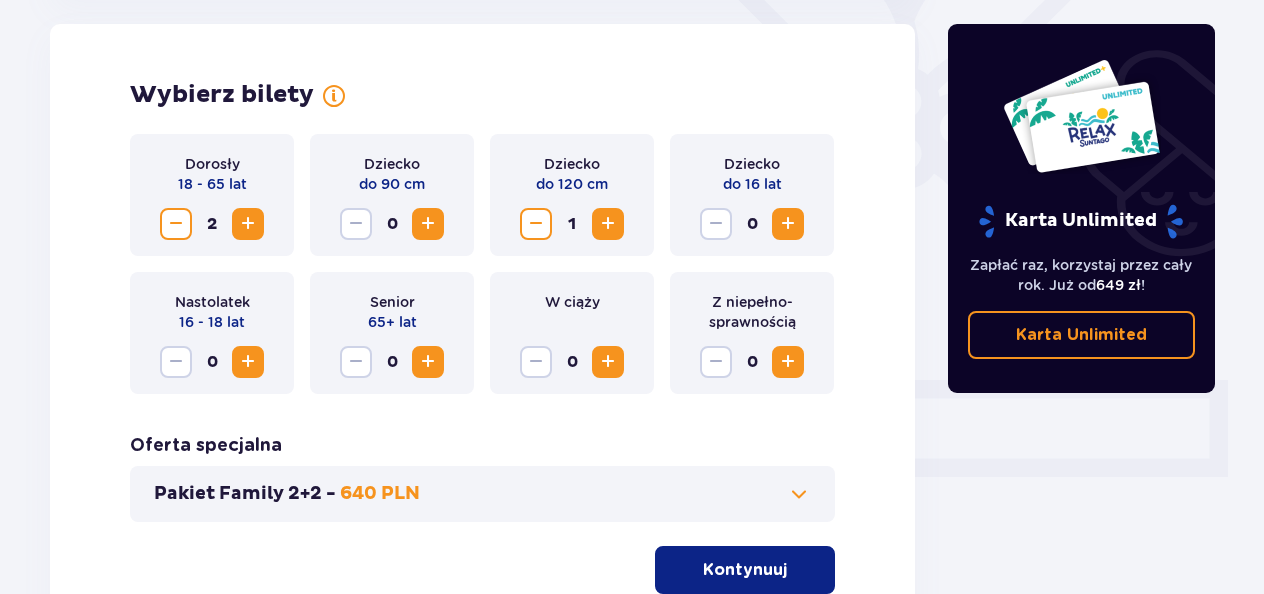 click at bounding box center (428, 362) 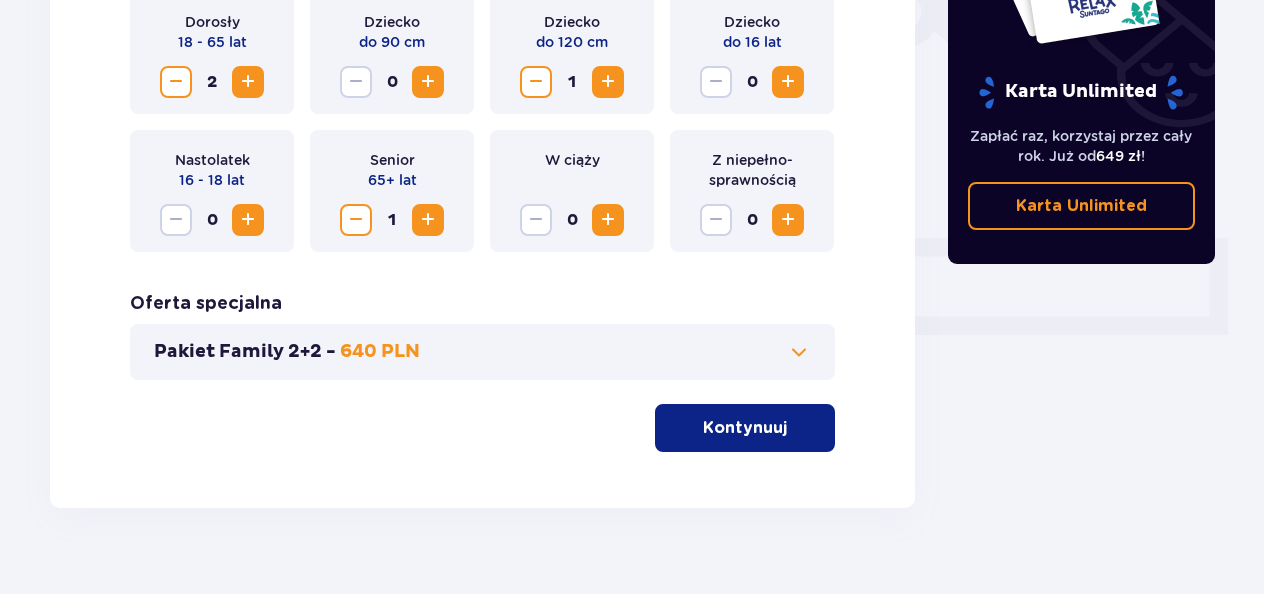 scroll, scrollTop: 699, scrollLeft: 0, axis: vertical 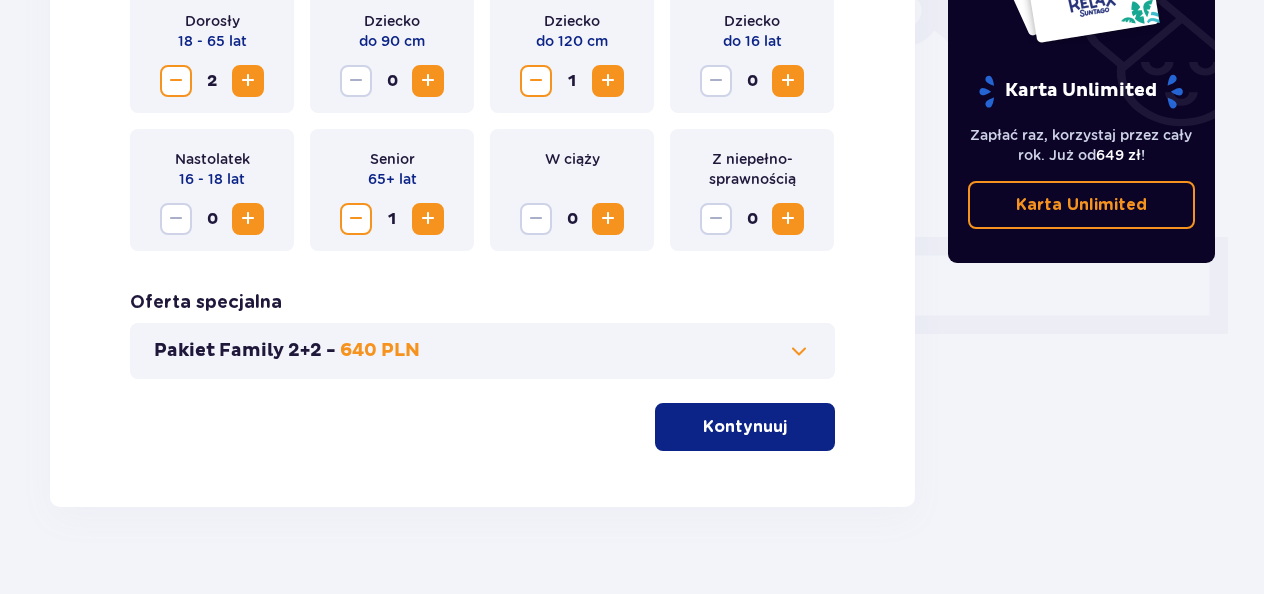 click on "Kontynuuj" at bounding box center [745, 427] 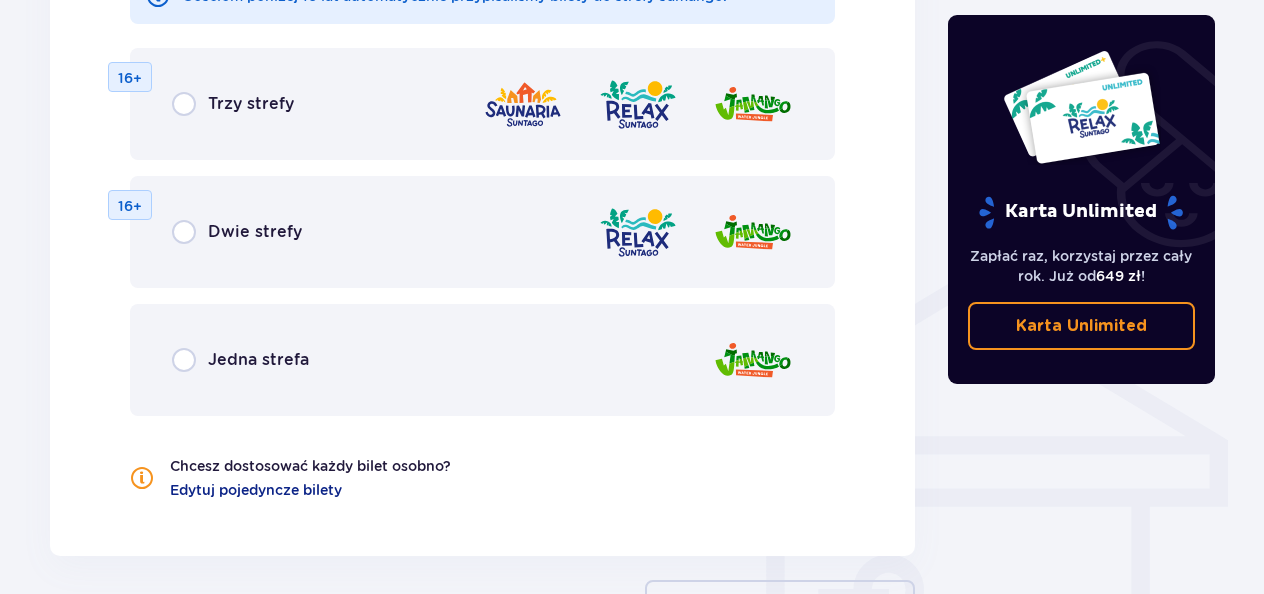 scroll, scrollTop: 1348, scrollLeft: 0, axis: vertical 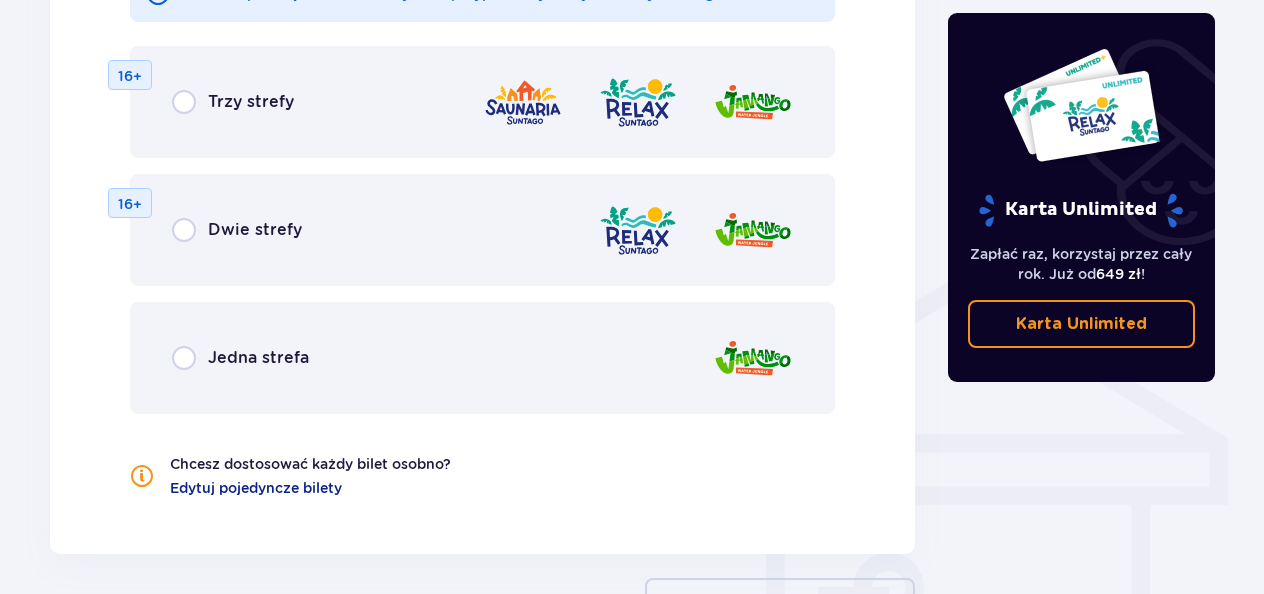 click on "Jedna strefa" at bounding box center [482, 358] 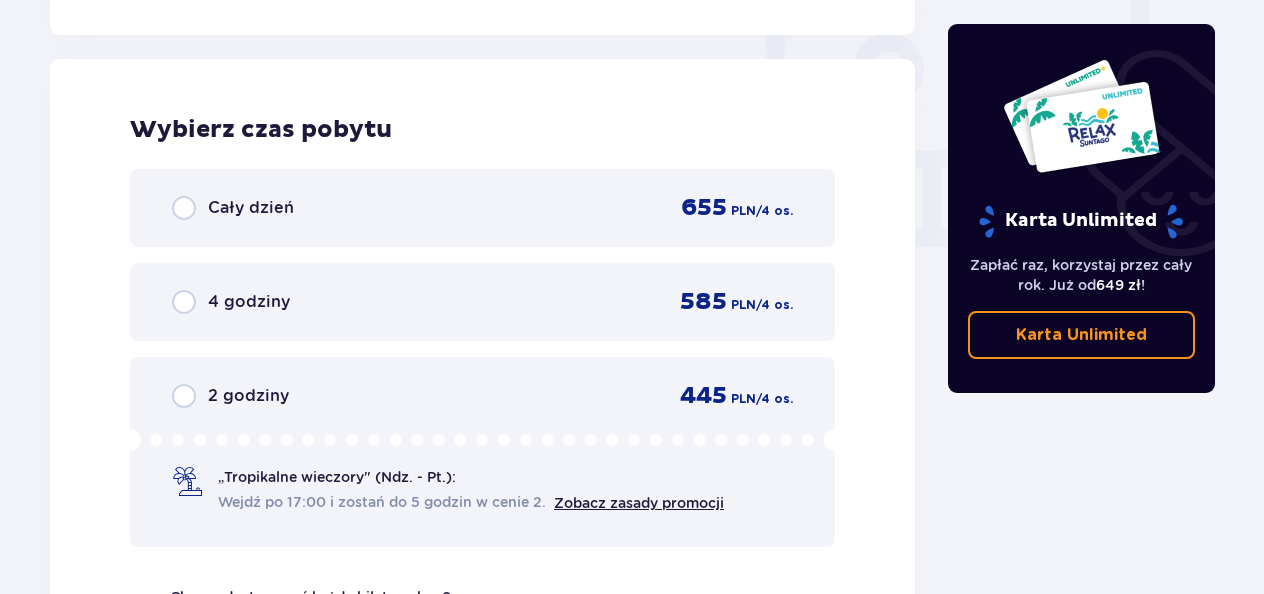 scroll, scrollTop: 1878, scrollLeft: 0, axis: vertical 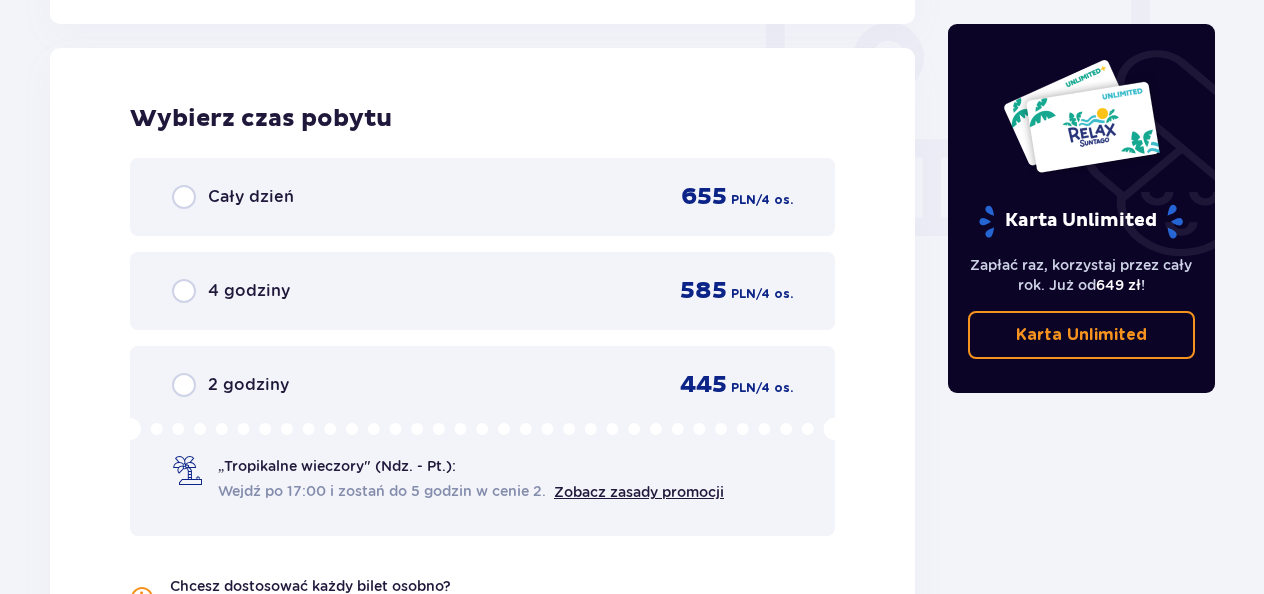 click on "2 godziny   445 PLN / 4 os." at bounding box center (482, 385) 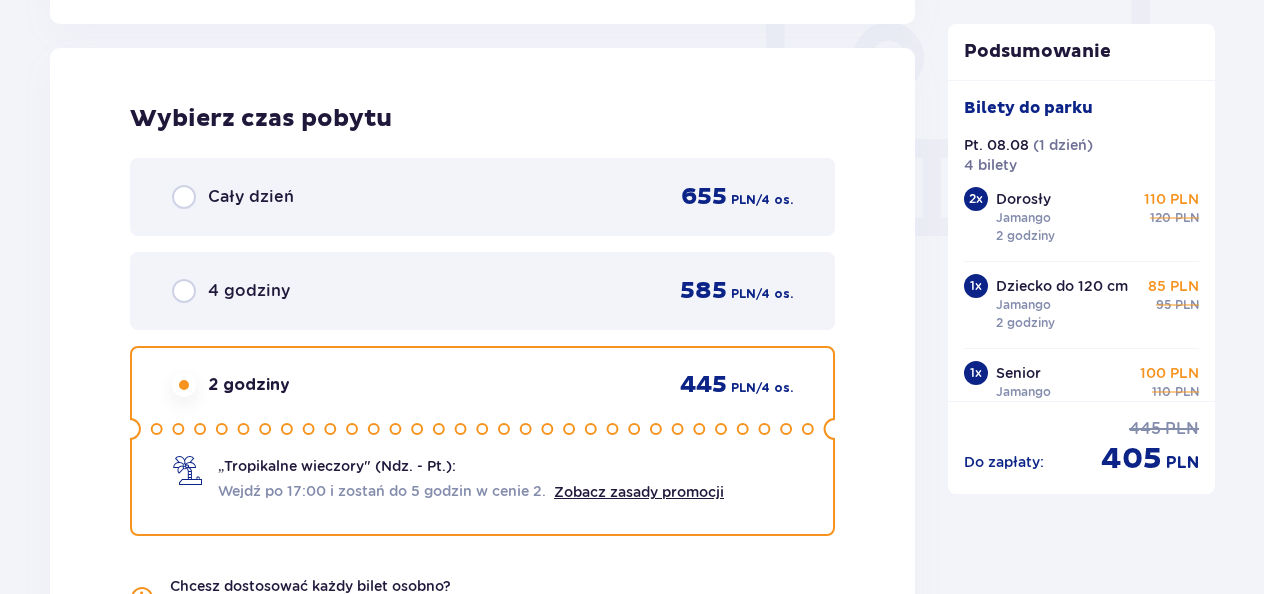 scroll, scrollTop: 2264, scrollLeft: 0, axis: vertical 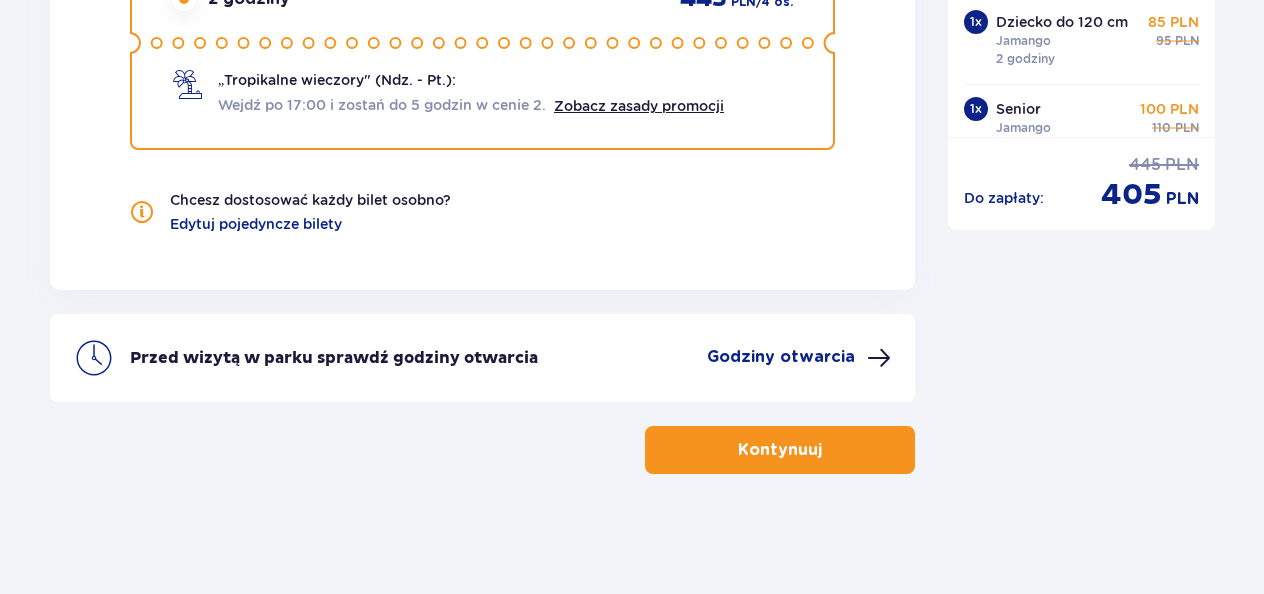 click on "Kontynuuj" at bounding box center [780, 450] 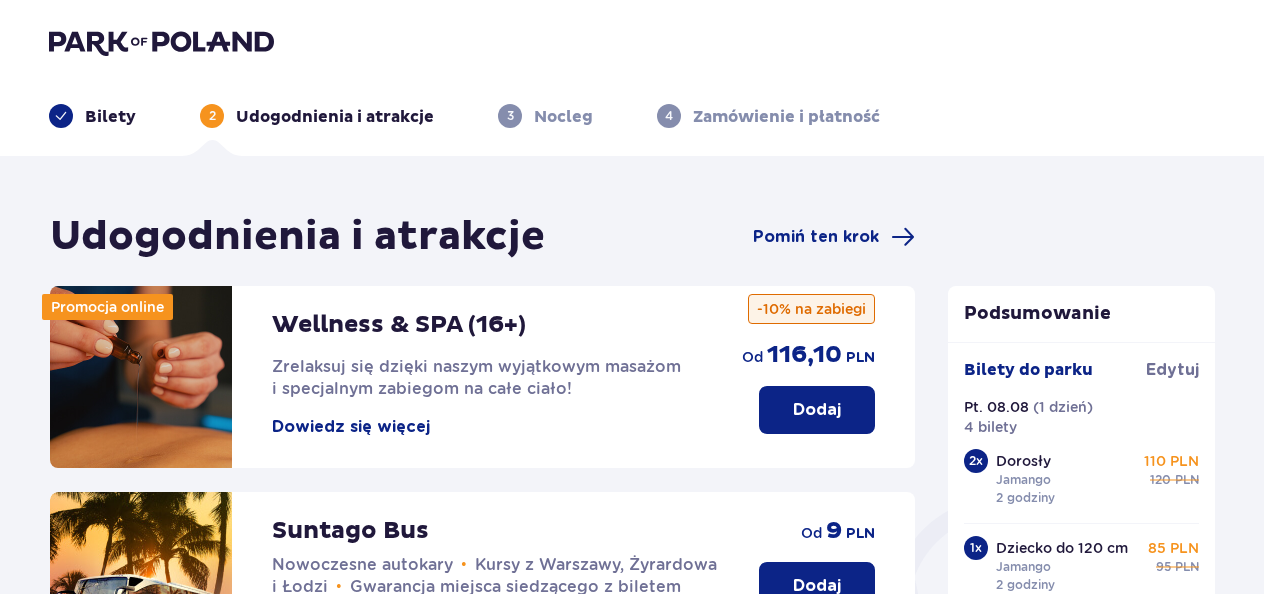 scroll, scrollTop: 762, scrollLeft: 0, axis: vertical 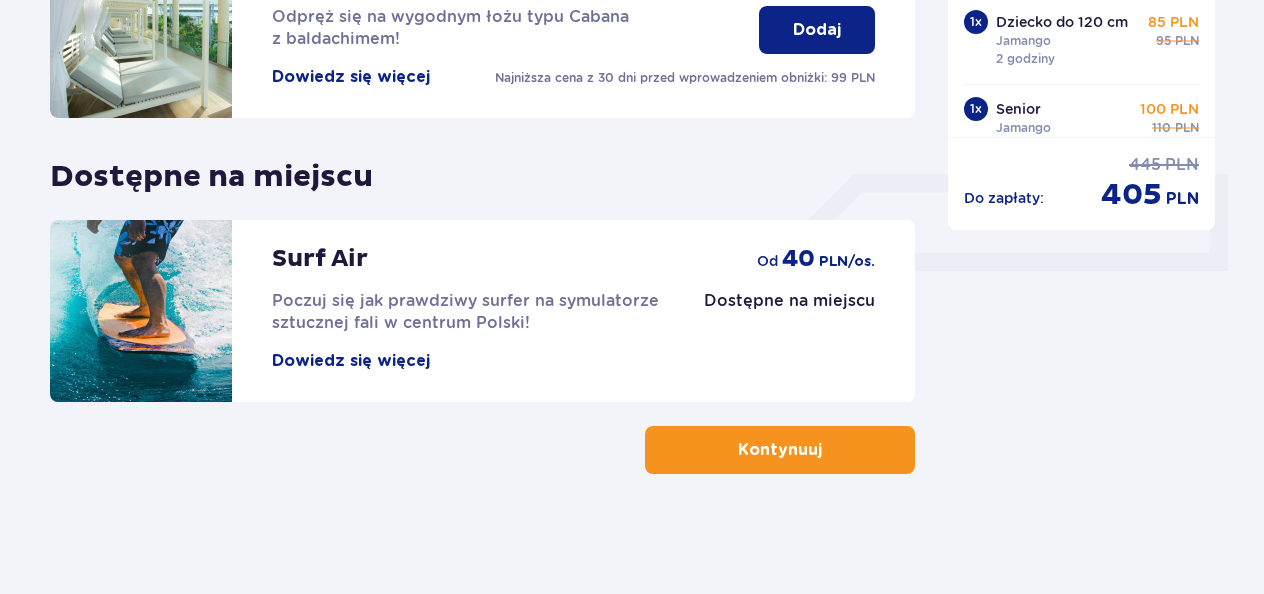 click on "Kontynuuj" at bounding box center [780, 450] 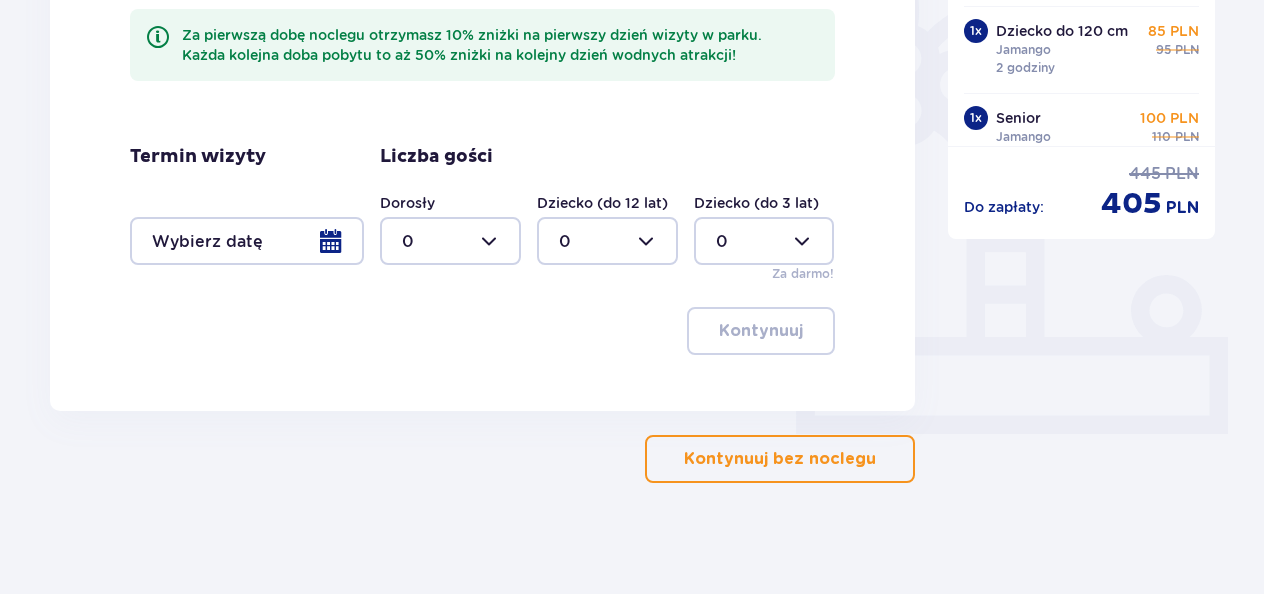 scroll, scrollTop: 608, scrollLeft: 0, axis: vertical 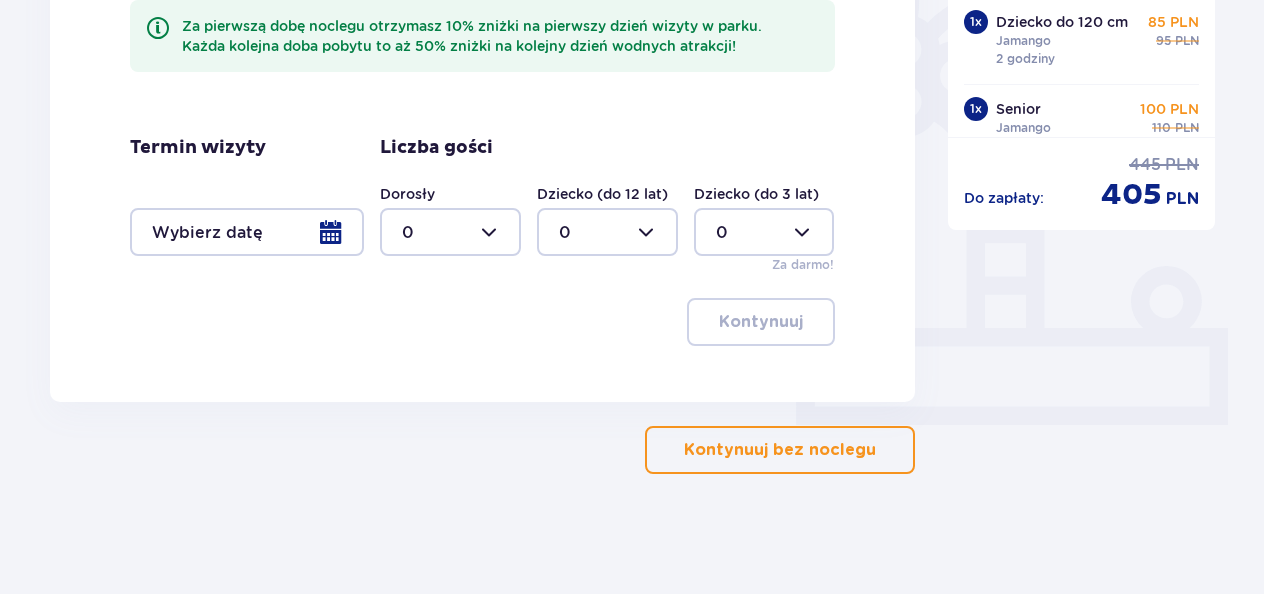 click on "Kontynuuj bez noclegu" at bounding box center (780, 450) 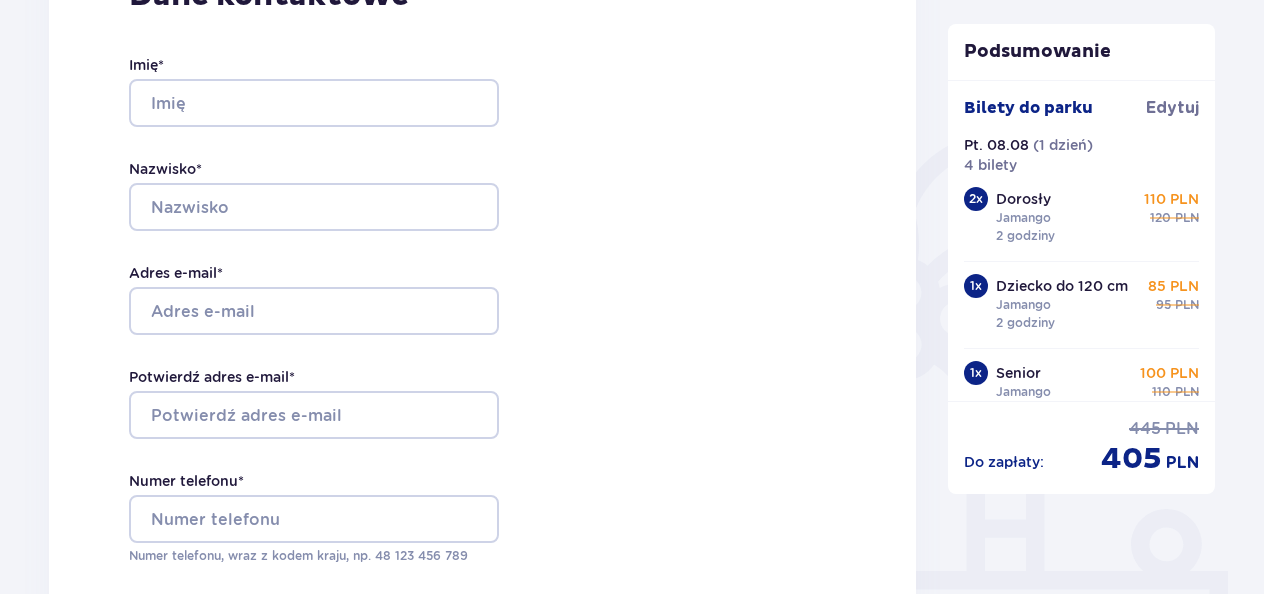 scroll, scrollTop: 428, scrollLeft: 0, axis: vertical 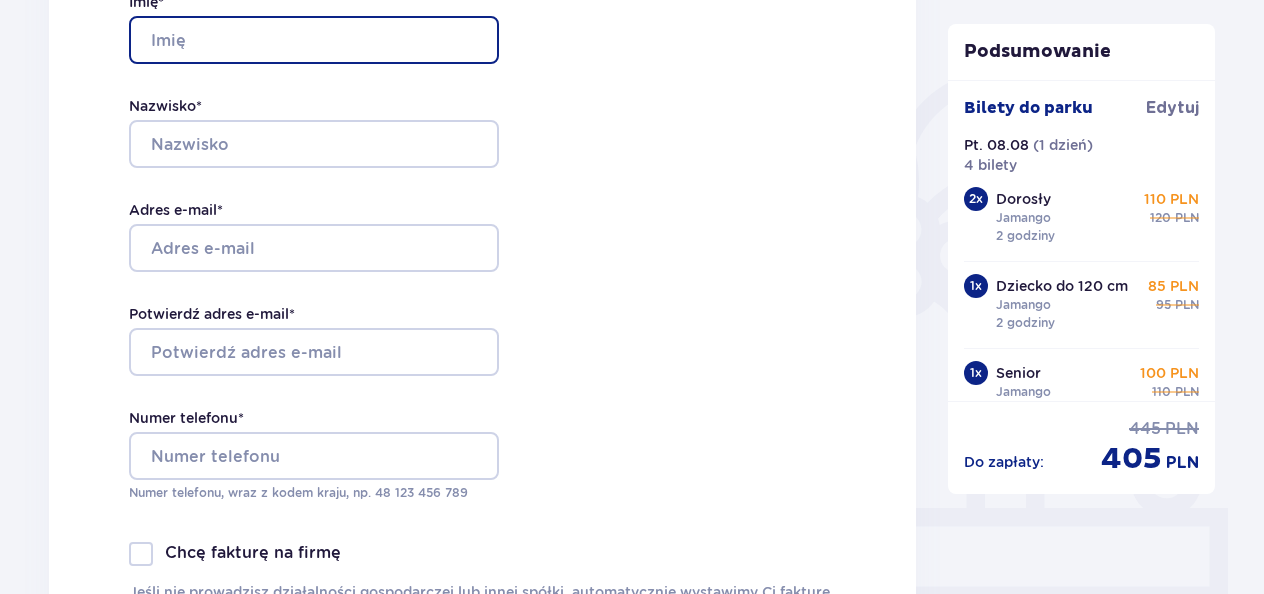 click on "Imię *" at bounding box center (314, 40) 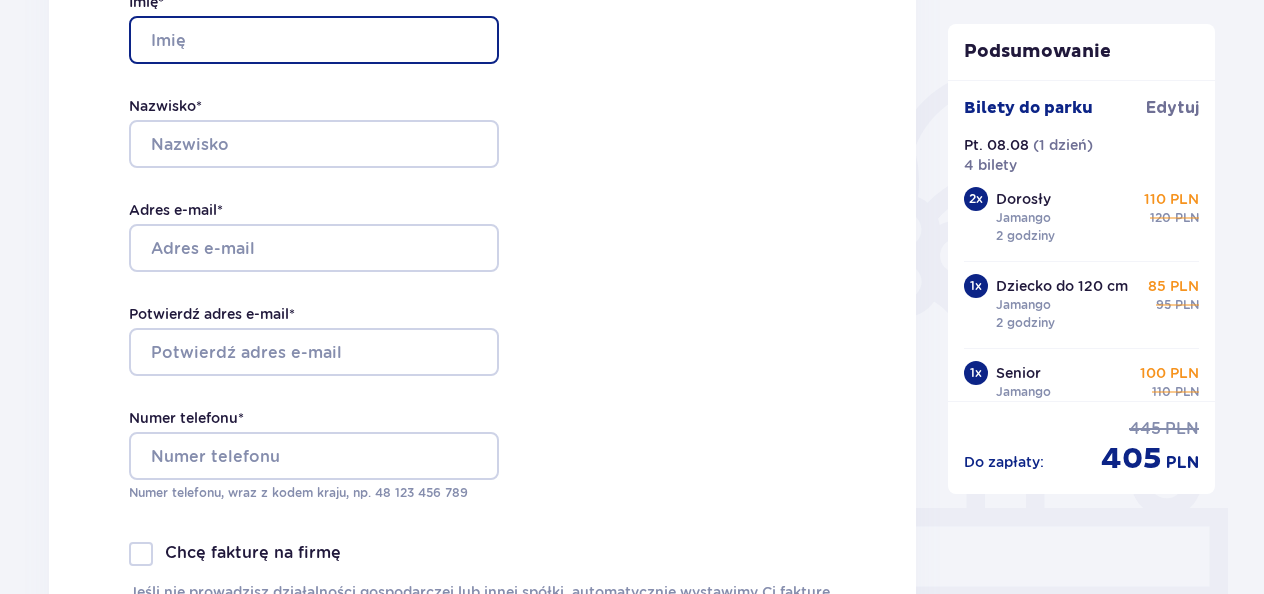 type on "KATARZYNA" 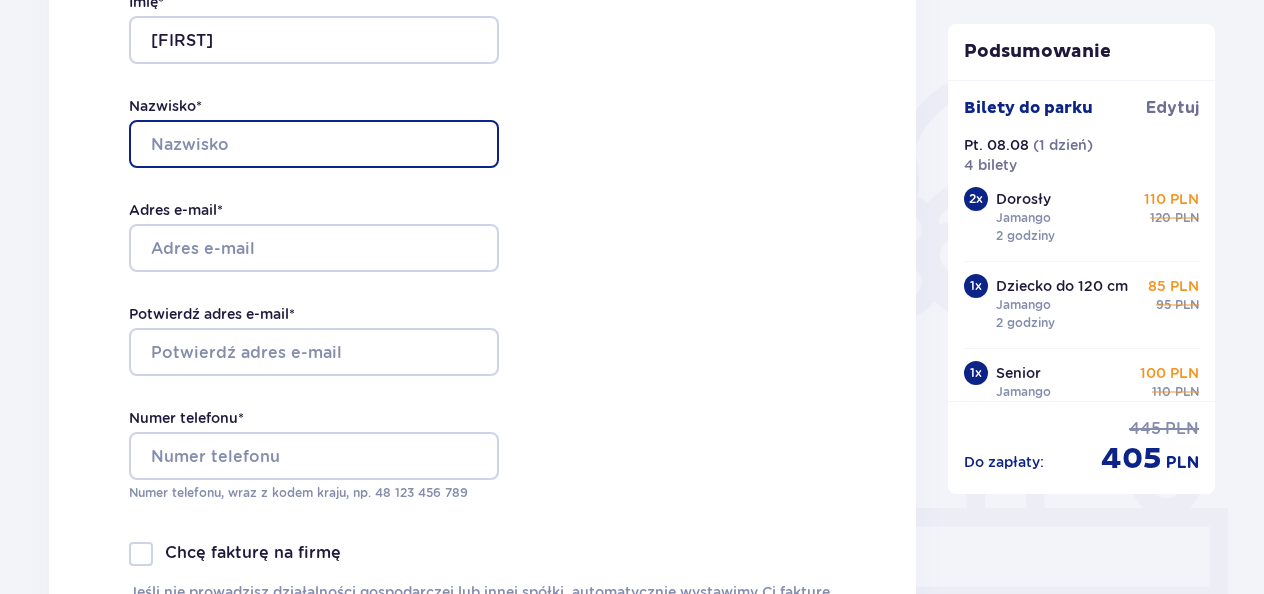type on "RZEPKA" 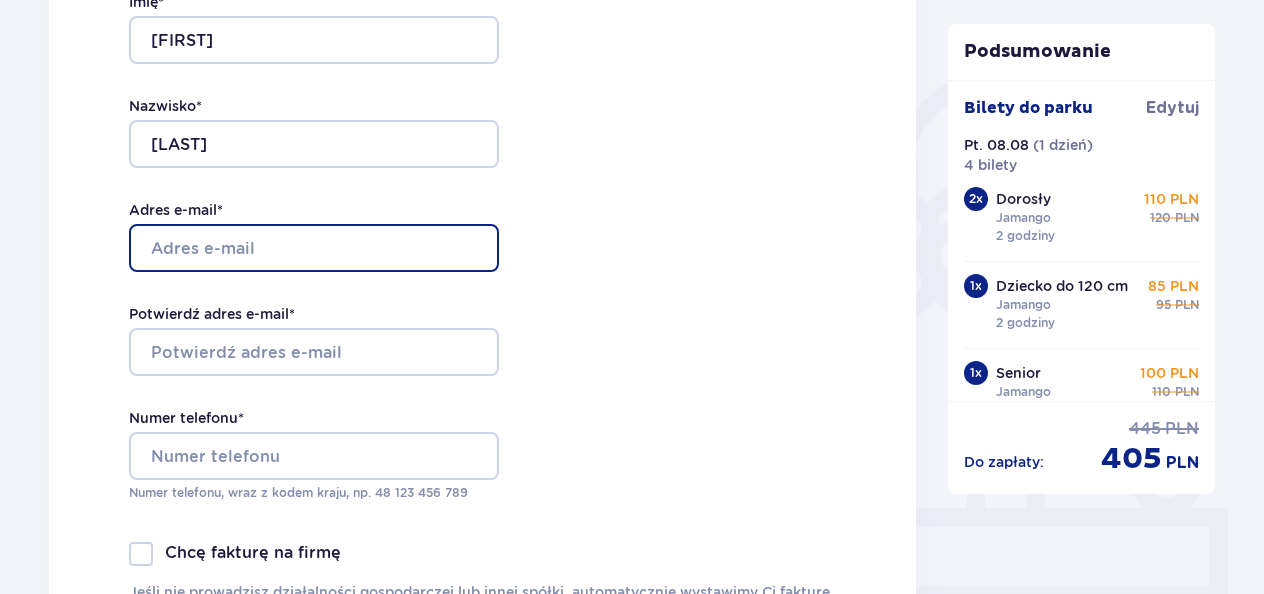 type on "[USER]@[DOMAIN].pl" 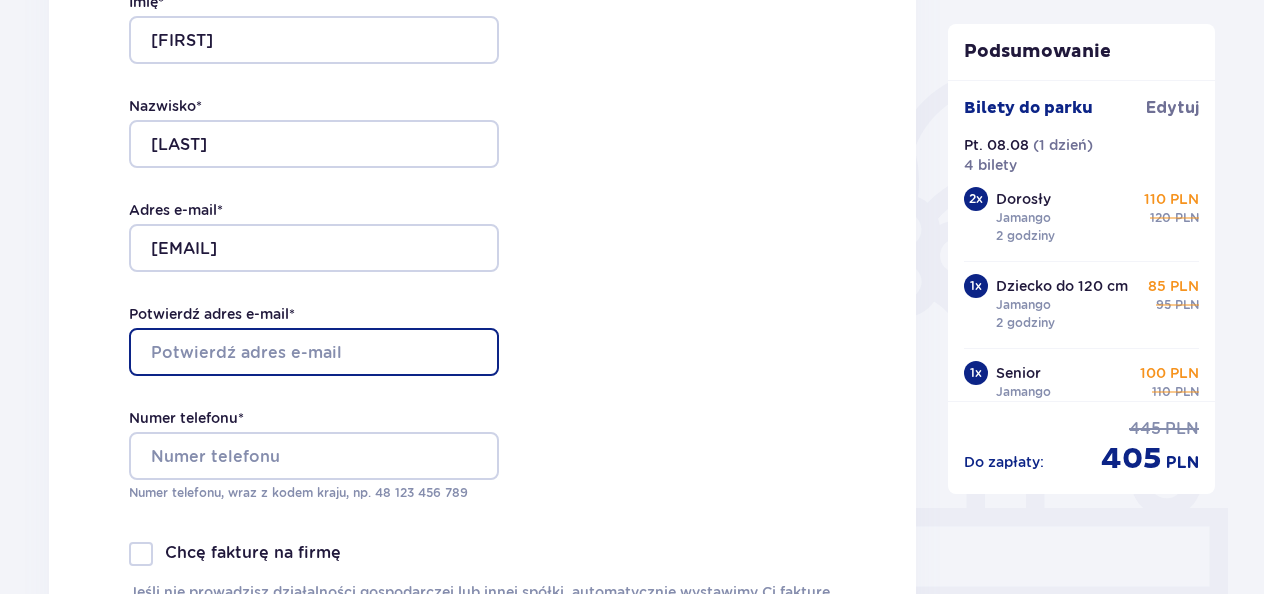 type on "[USER]@[DOMAIN].pl" 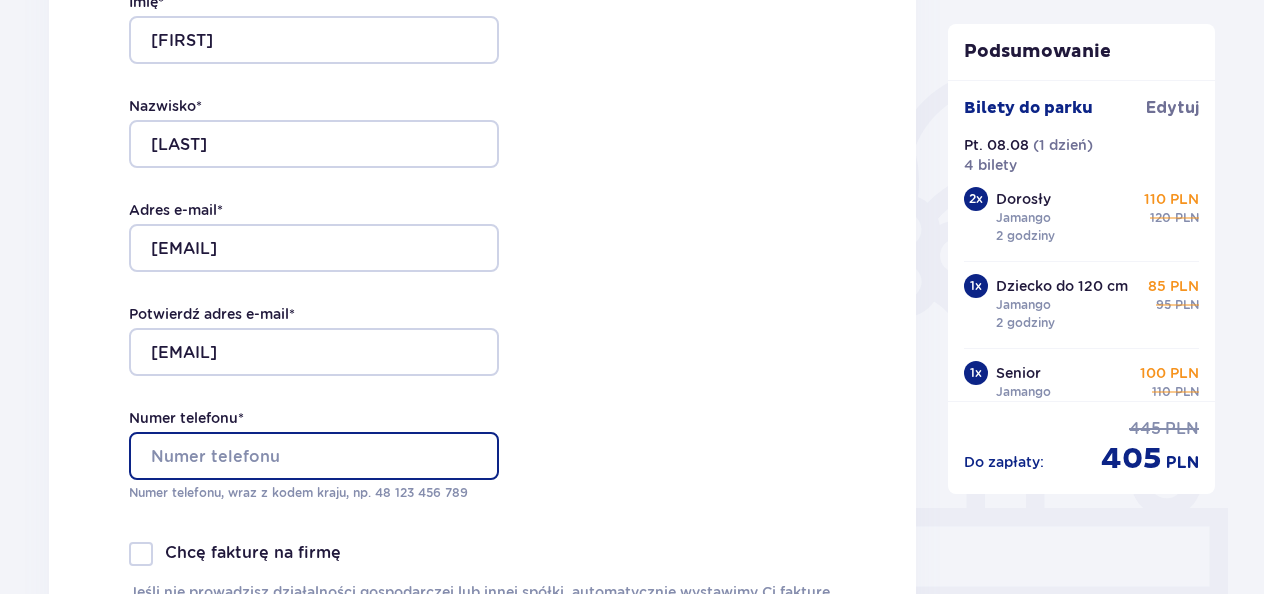 click on "Numer telefonu *" at bounding box center (314, 456) 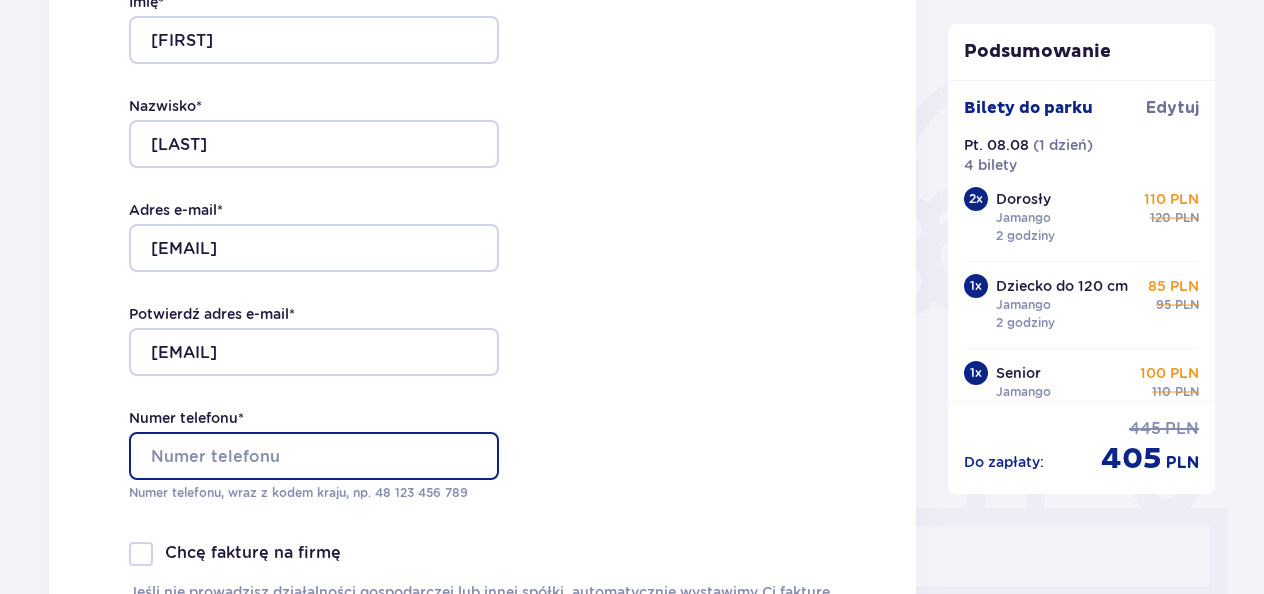type on "531964646" 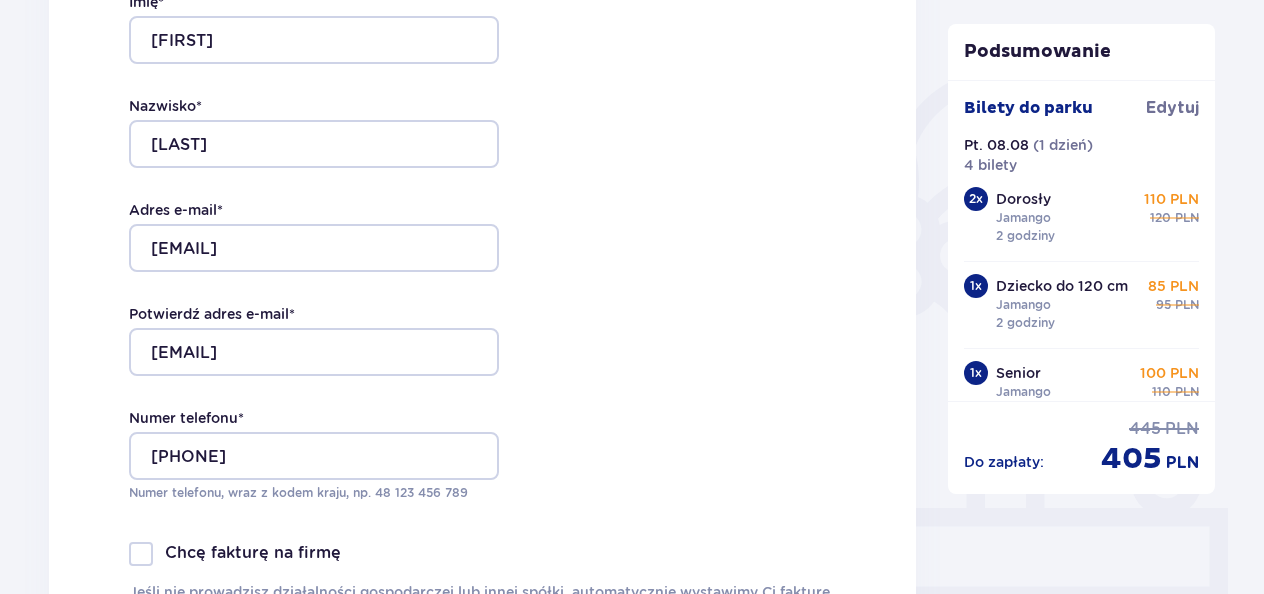 click on "Dane kontaktowe Imię * KATARZYNA Nazwisko * RZEPKA Adres e-mail * k.toczewska@op.pl Potwierdź adres e-mail * k.toczewska@op.pl Numer telefonu * 531964646 Numer telefonu, wraz z kodem kraju, np. 48 ​123 ​456 ​789 Chcę fakturę na firmę Jeśli nie prowadzisz działalności gospodarczej lub innej spółki, automatycznie wystawimy Ci fakturę imienną. Dodaj adres do faktury imiennej" at bounding box center [482, 278] 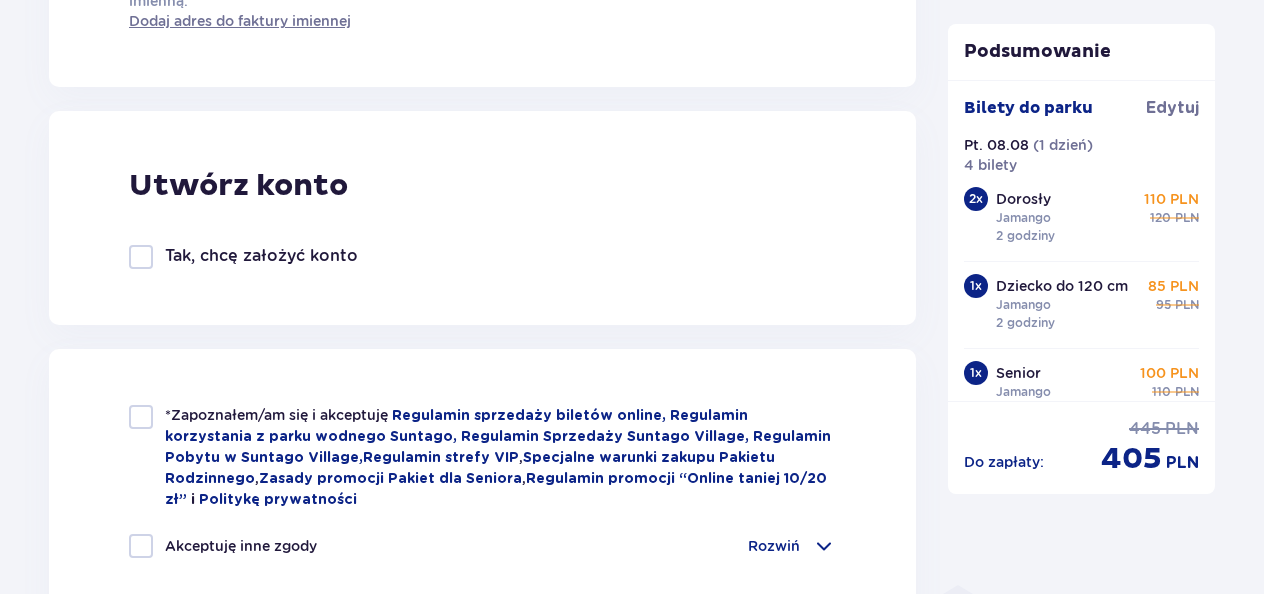 scroll, scrollTop: 1040, scrollLeft: 0, axis: vertical 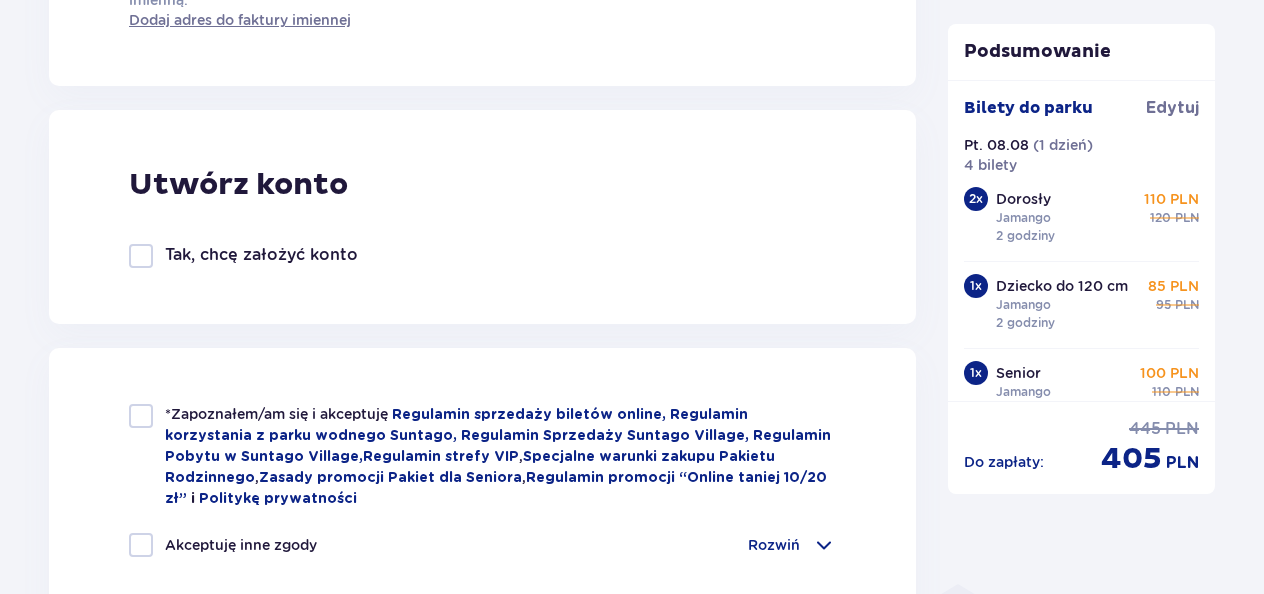 click at bounding box center [141, 416] 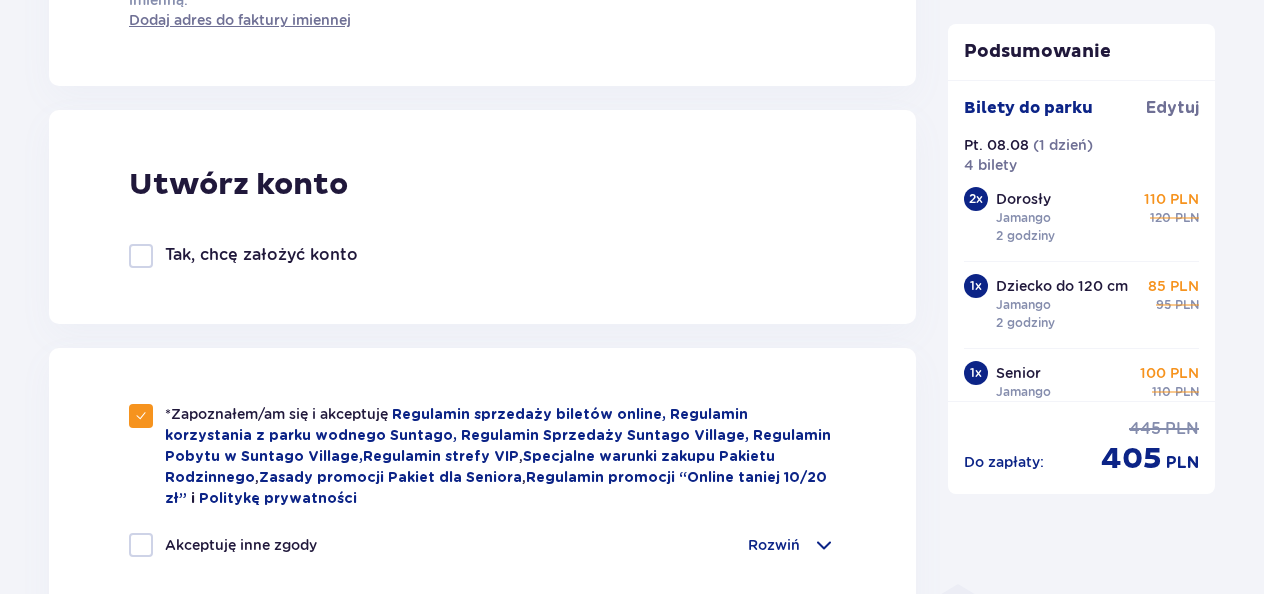 click on "Akceptuję inne zgody" at bounding box center (223, 545) 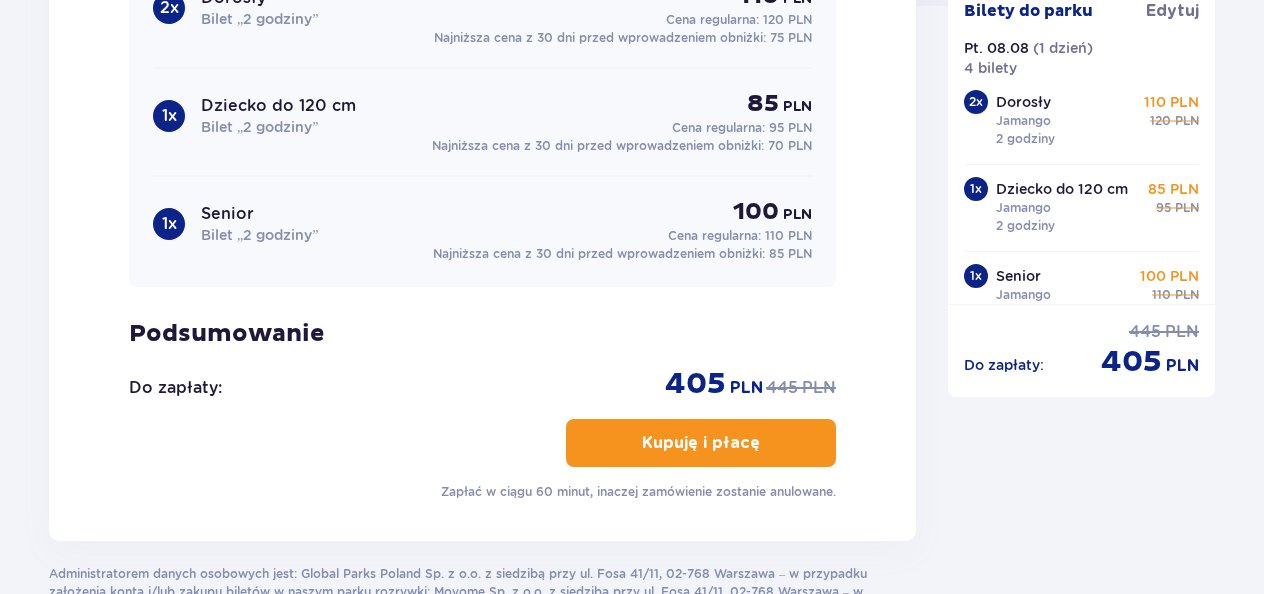 scroll, scrollTop: 2111, scrollLeft: 0, axis: vertical 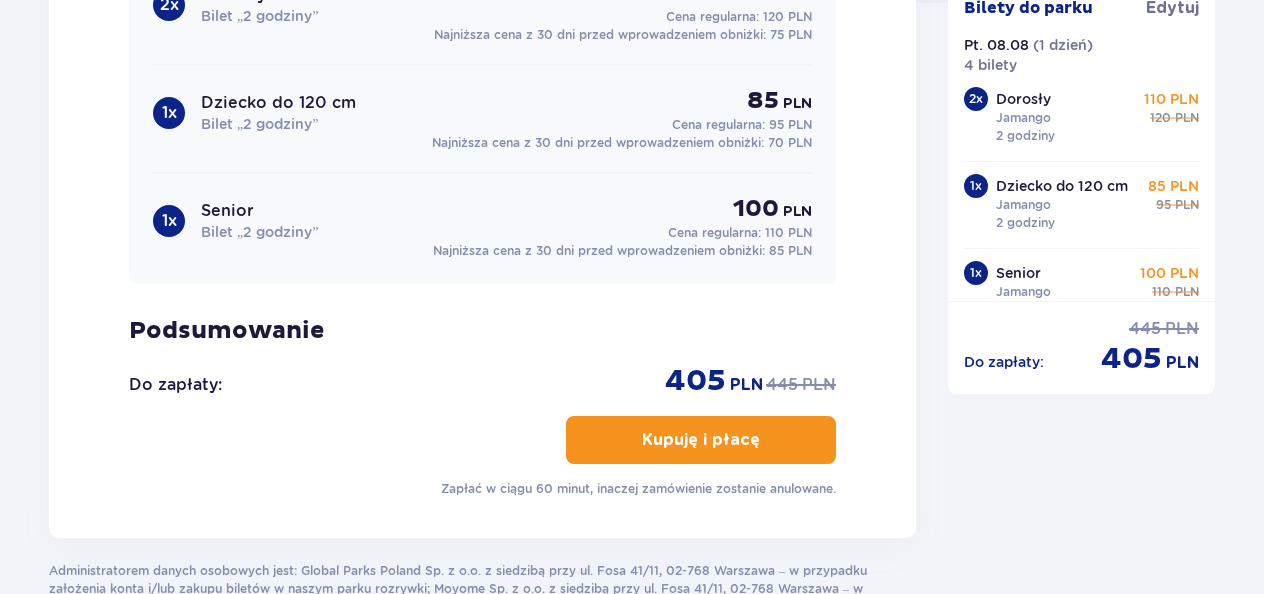 click on "Kupuję i płacę" at bounding box center [701, 440] 